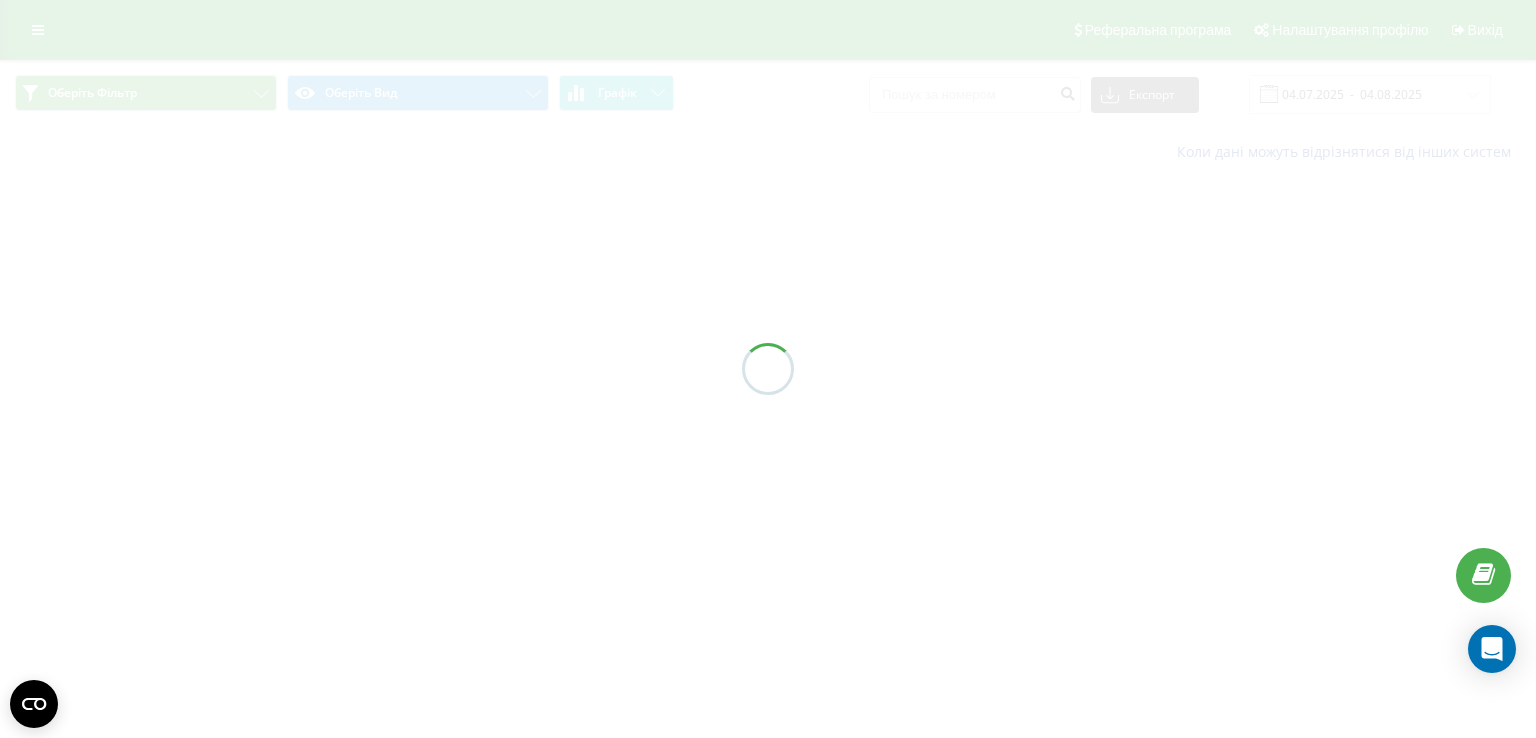 scroll, scrollTop: 0, scrollLeft: 0, axis: both 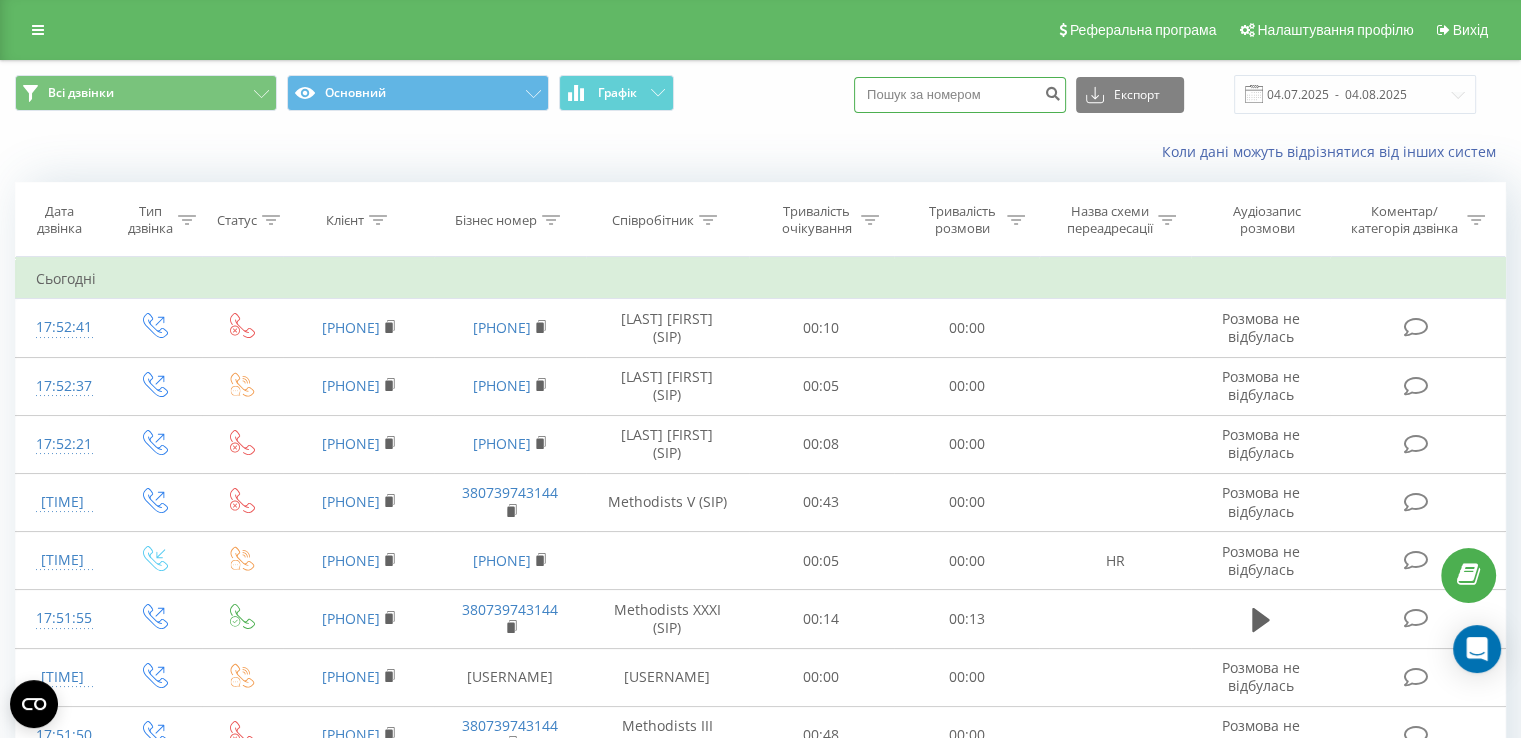 click at bounding box center [960, 95] 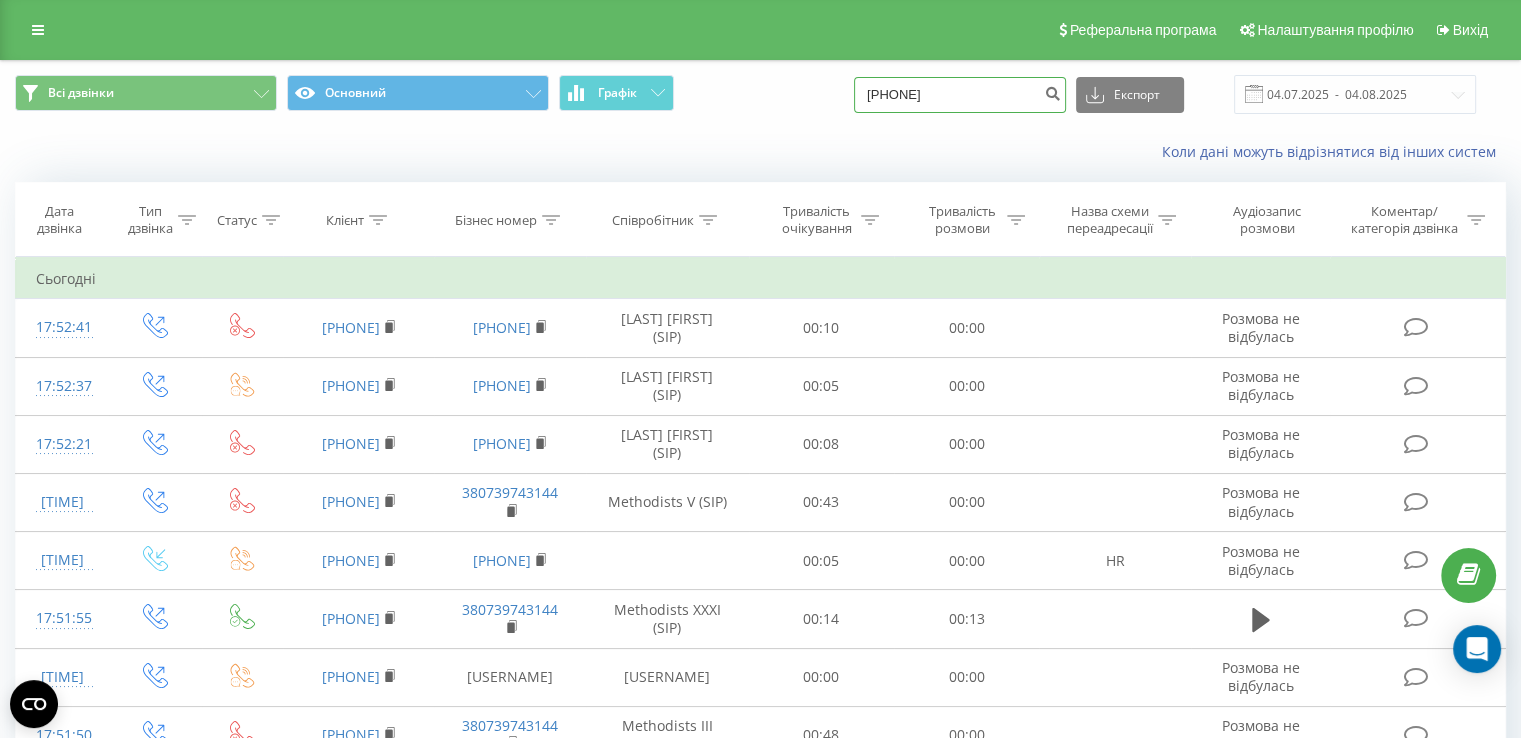 click on "[PHONE]" at bounding box center (960, 95) 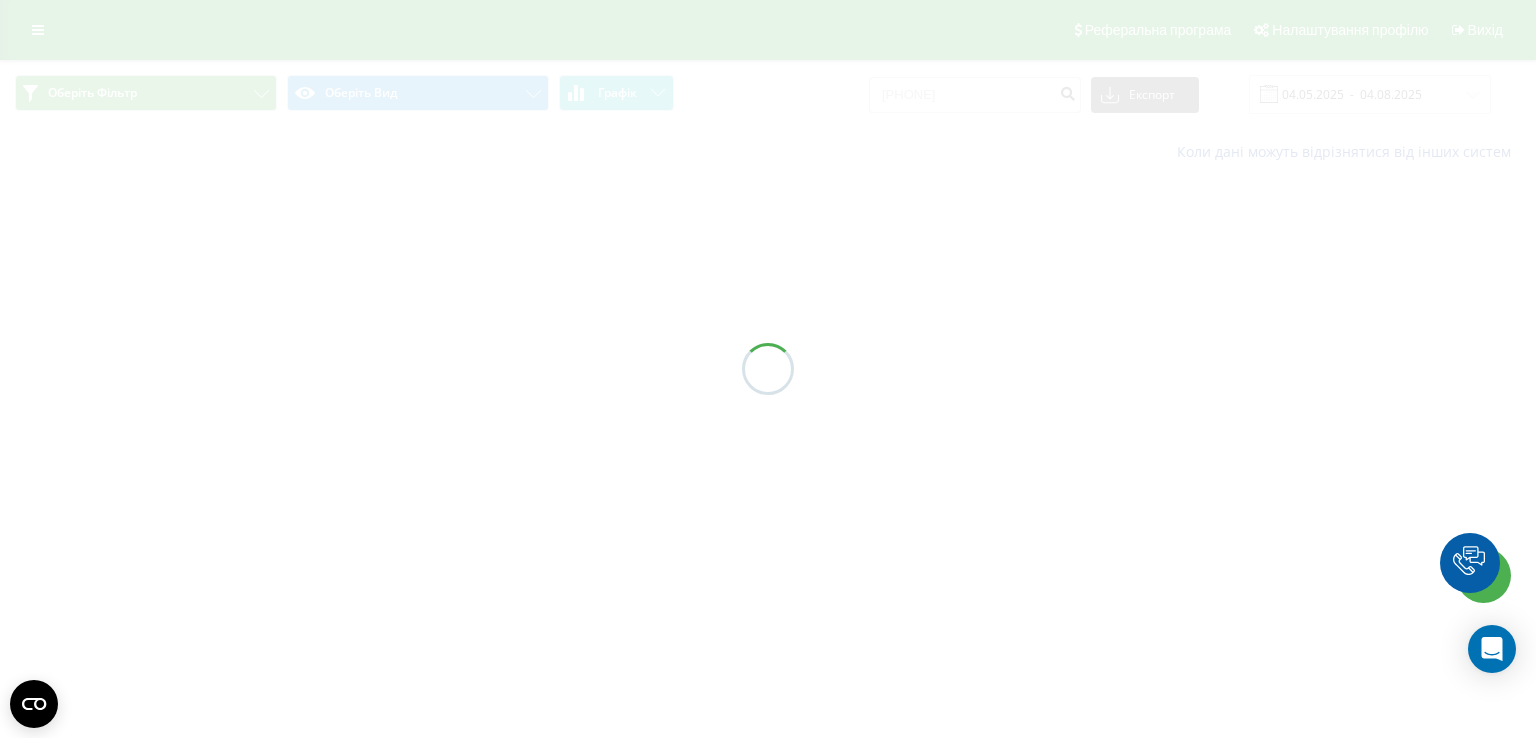 scroll, scrollTop: 0, scrollLeft: 0, axis: both 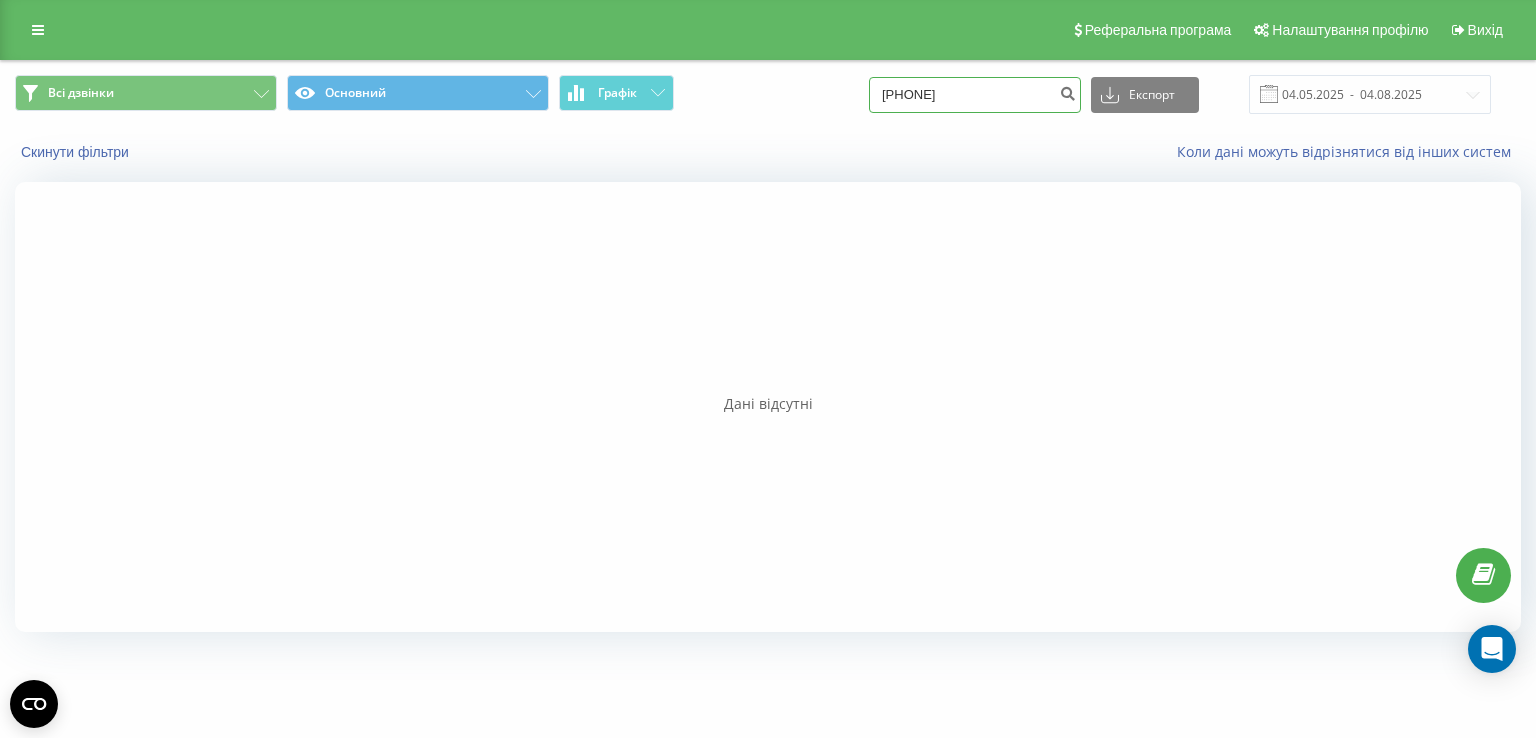 click on "[PHONE]" at bounding box center (975, 95) 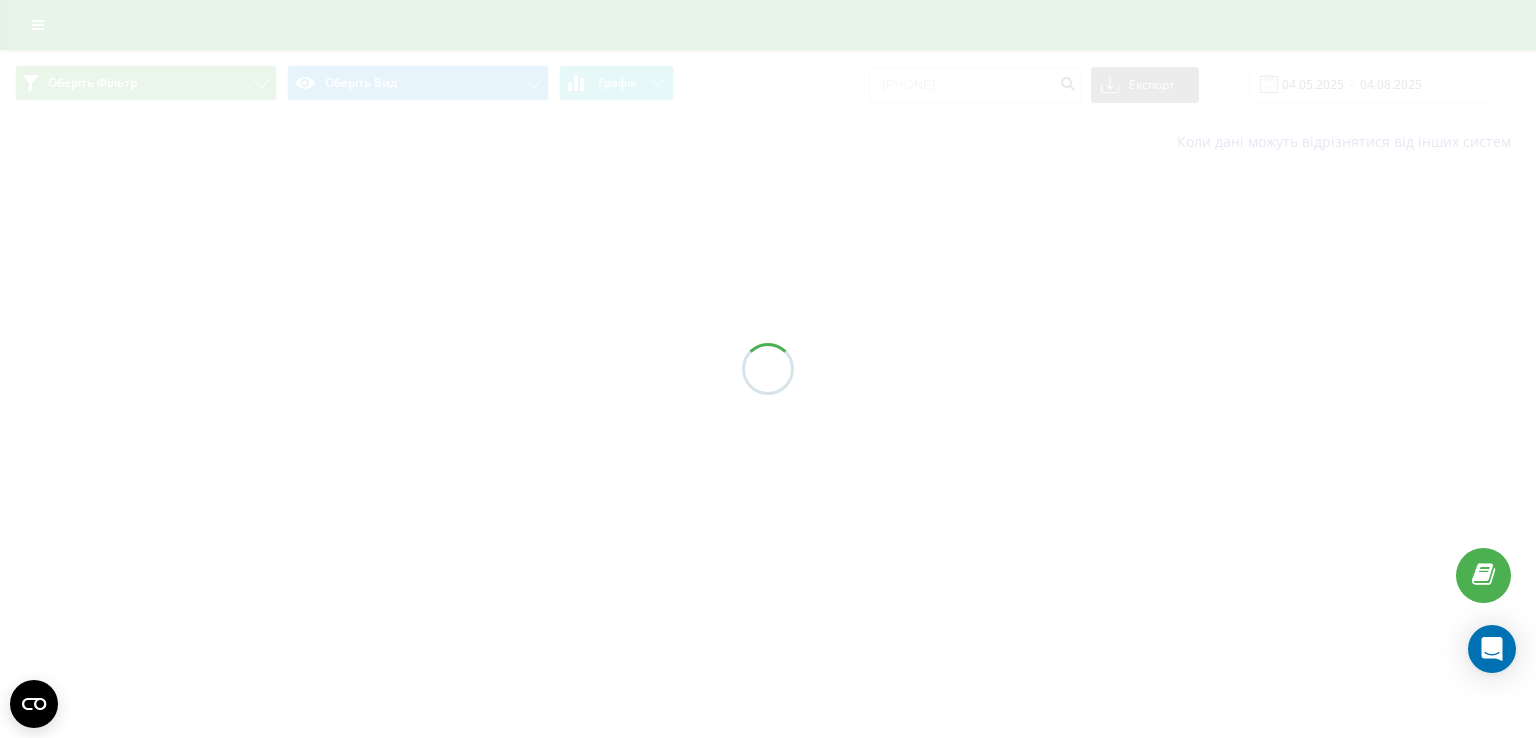 scroll, scrollTop: 0, scrollLeft: 0, axis: both 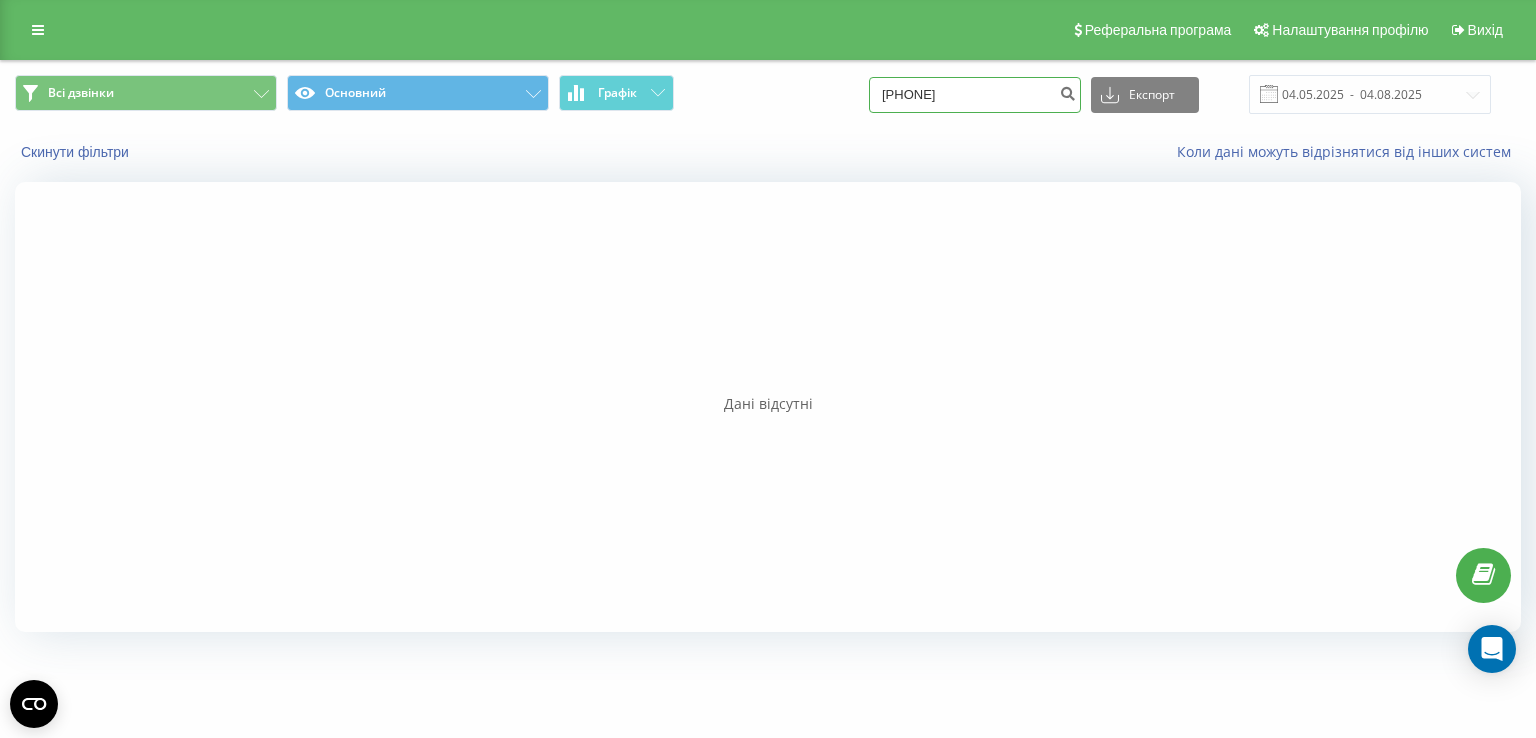 click on "[PHONE]" at bounding box center [975, 95] 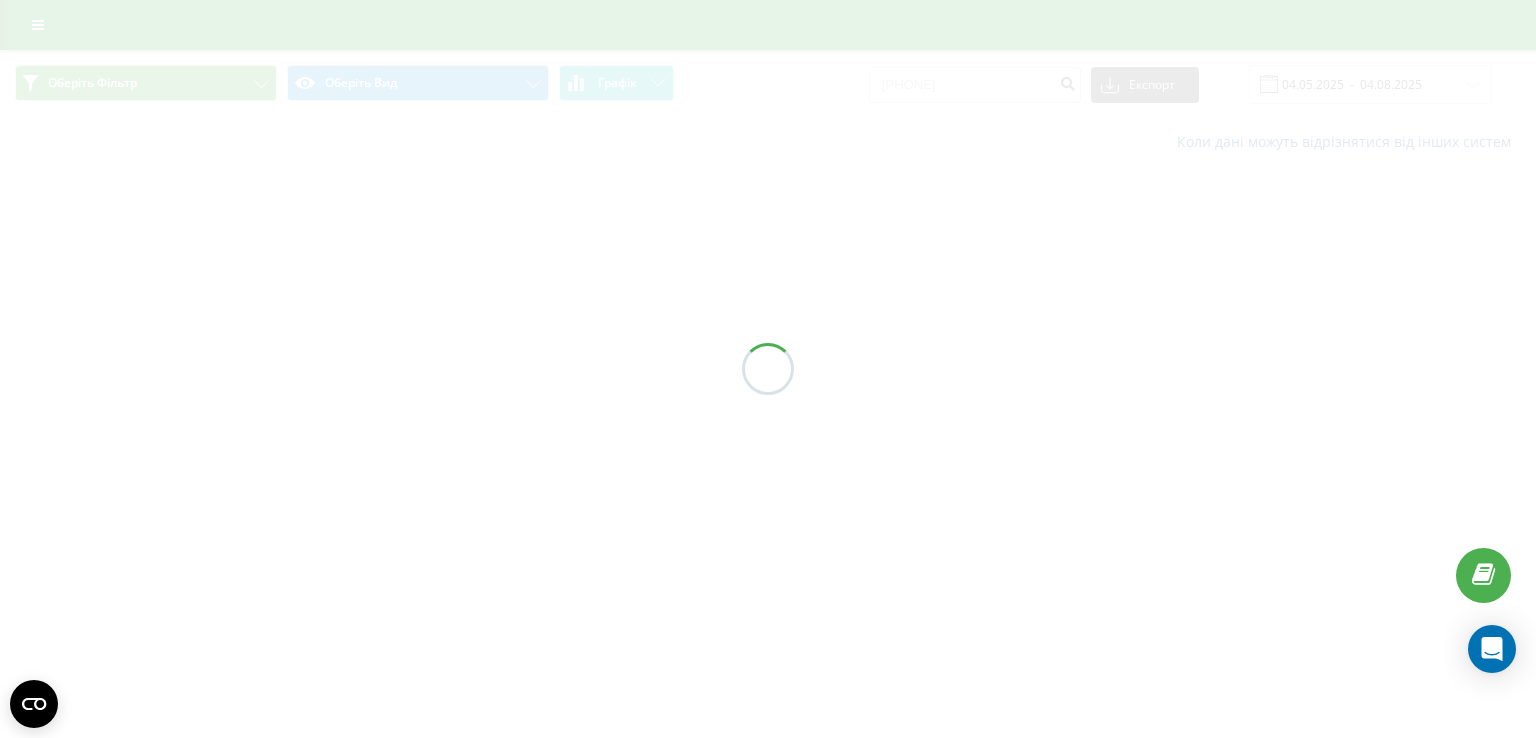 scroll, scrollTop: 0, scrollLeft: 0, axis: both 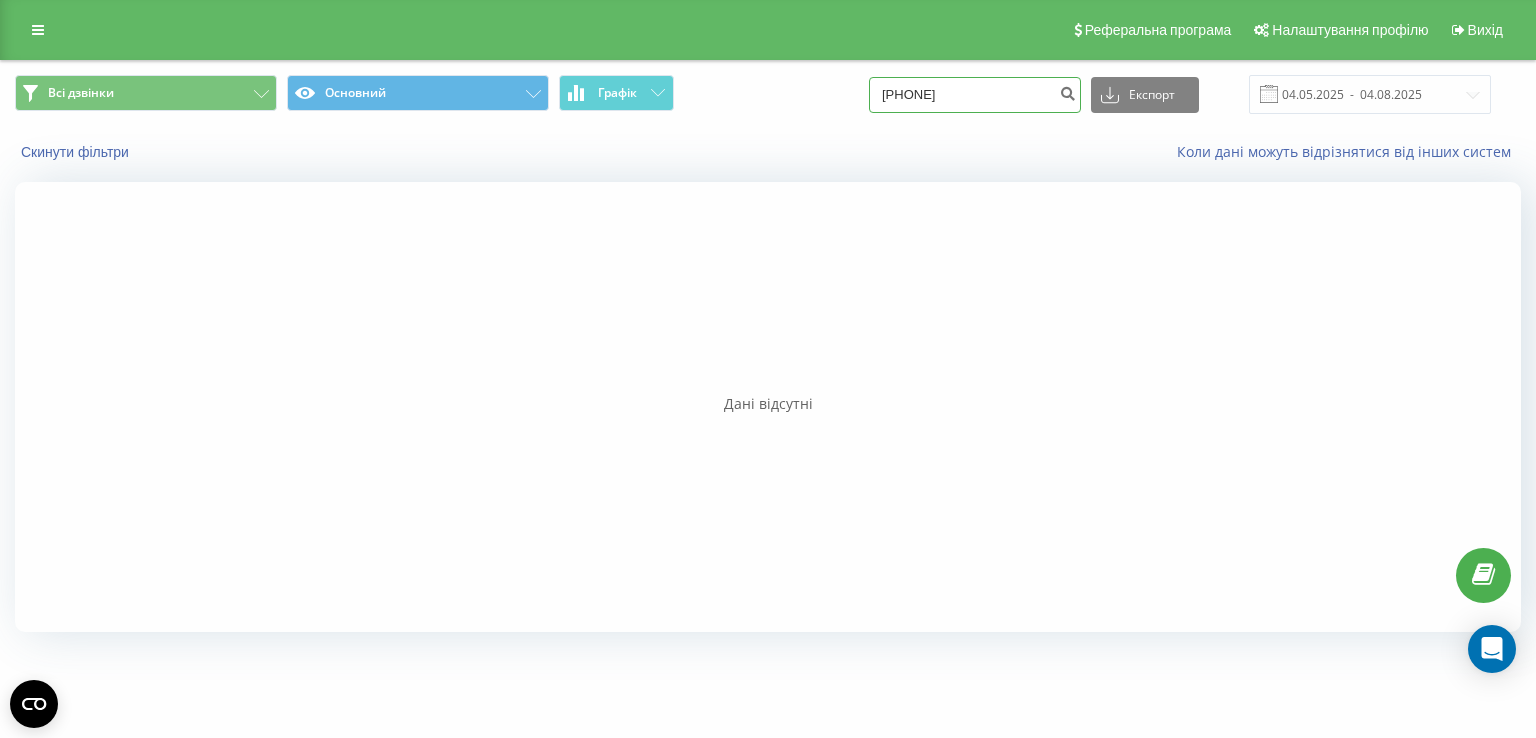 click on "[PHONE]" at bounding box center (975, 95) 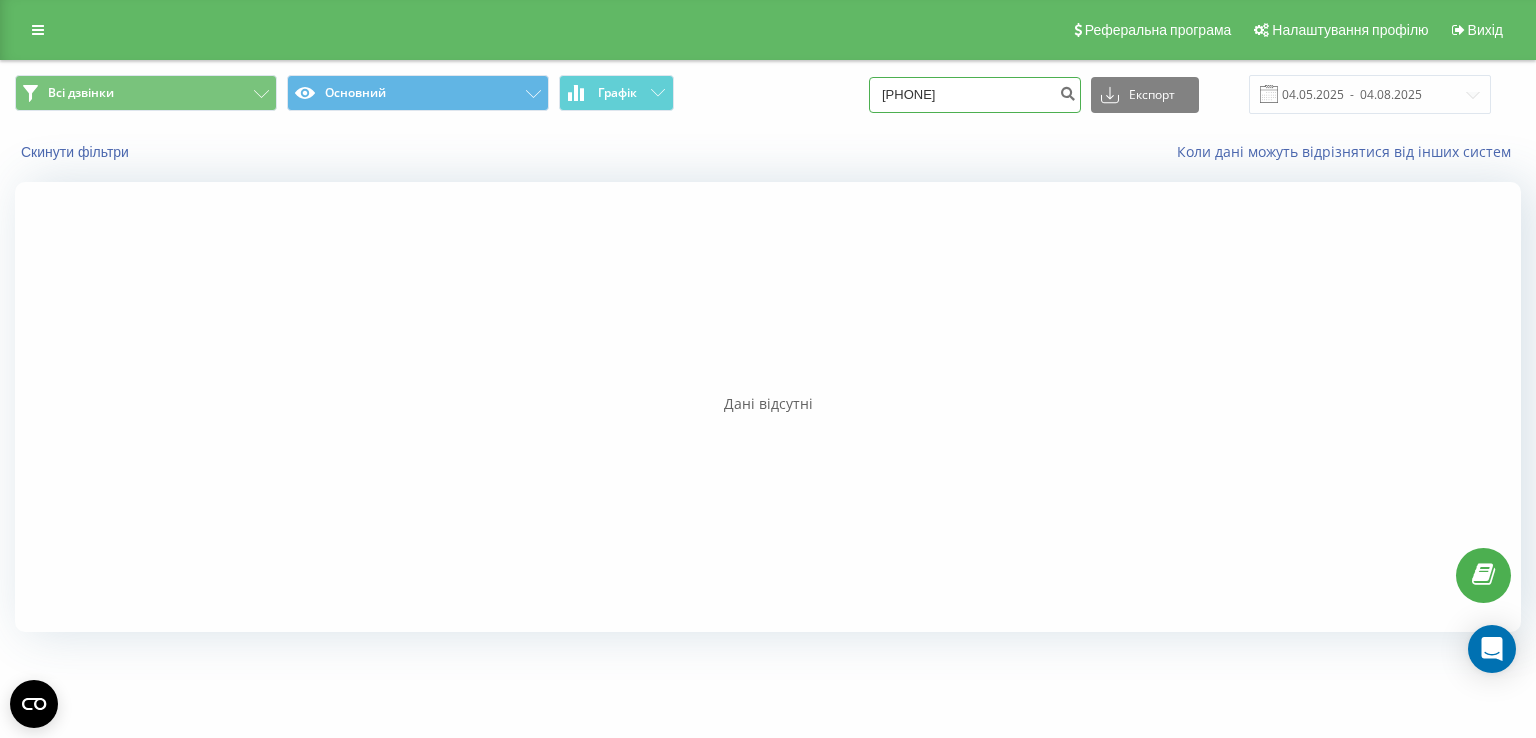 type on "0503735685" 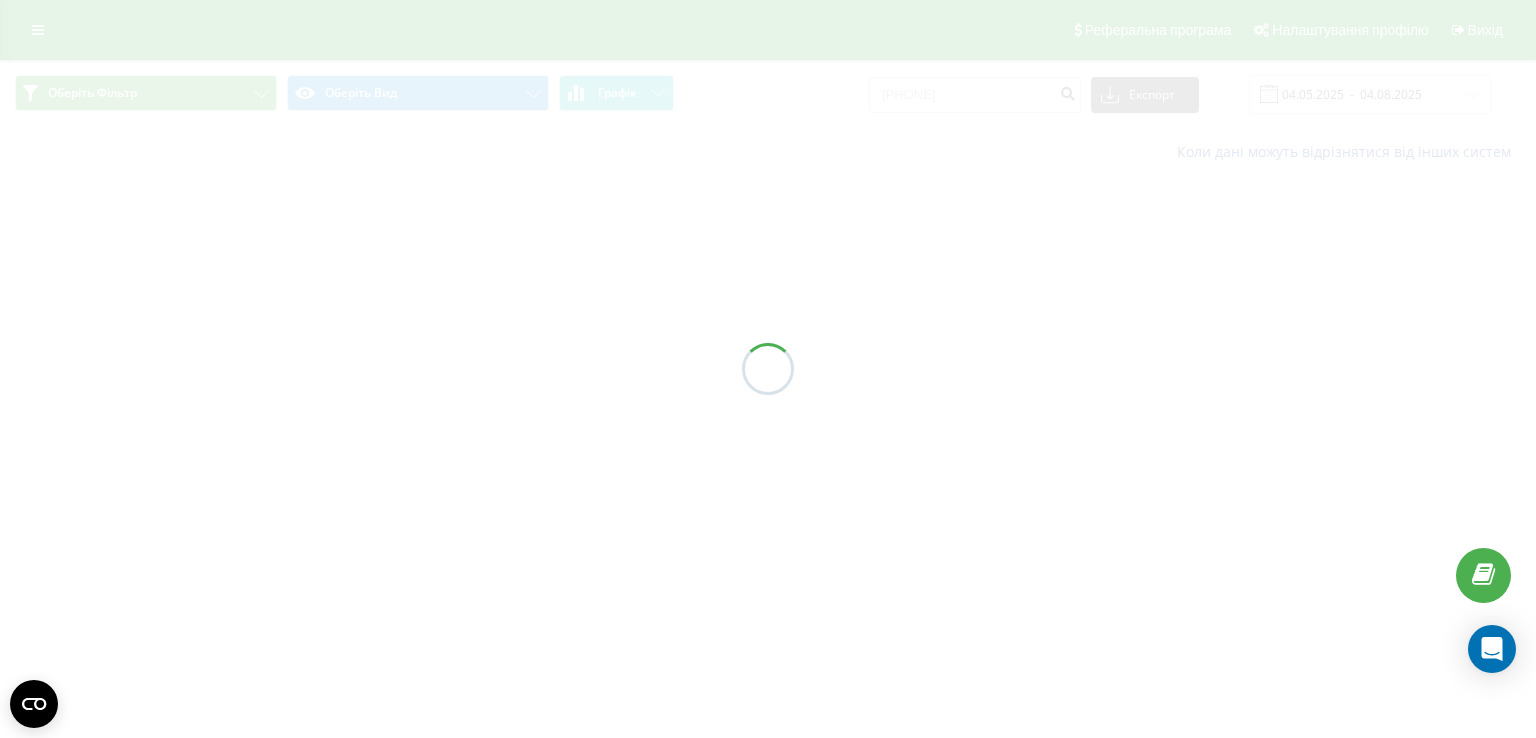 scroll, scrollTop: 0, scrollLeft: 0, axis: both 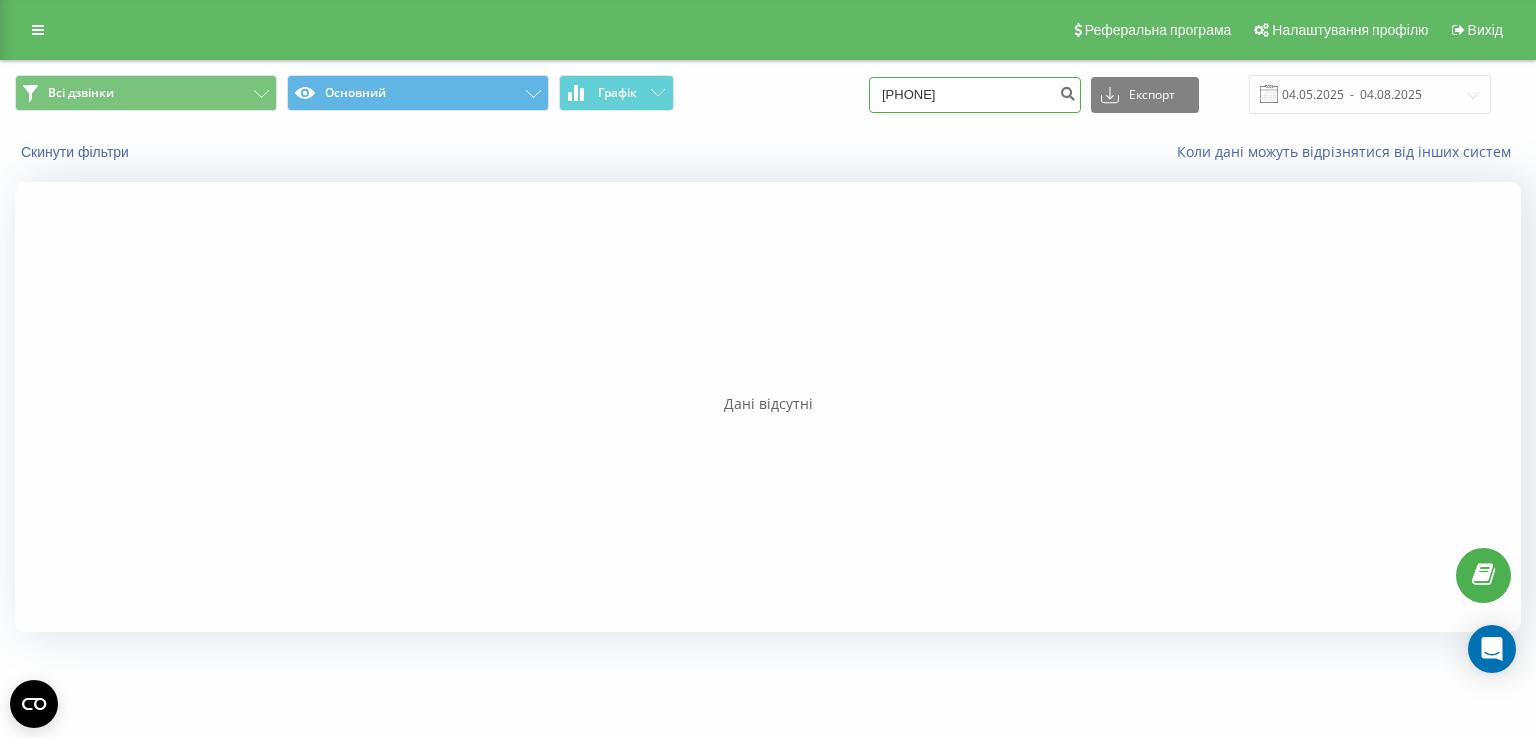 click on "[PHONE]" at bounding box center [975, 95] 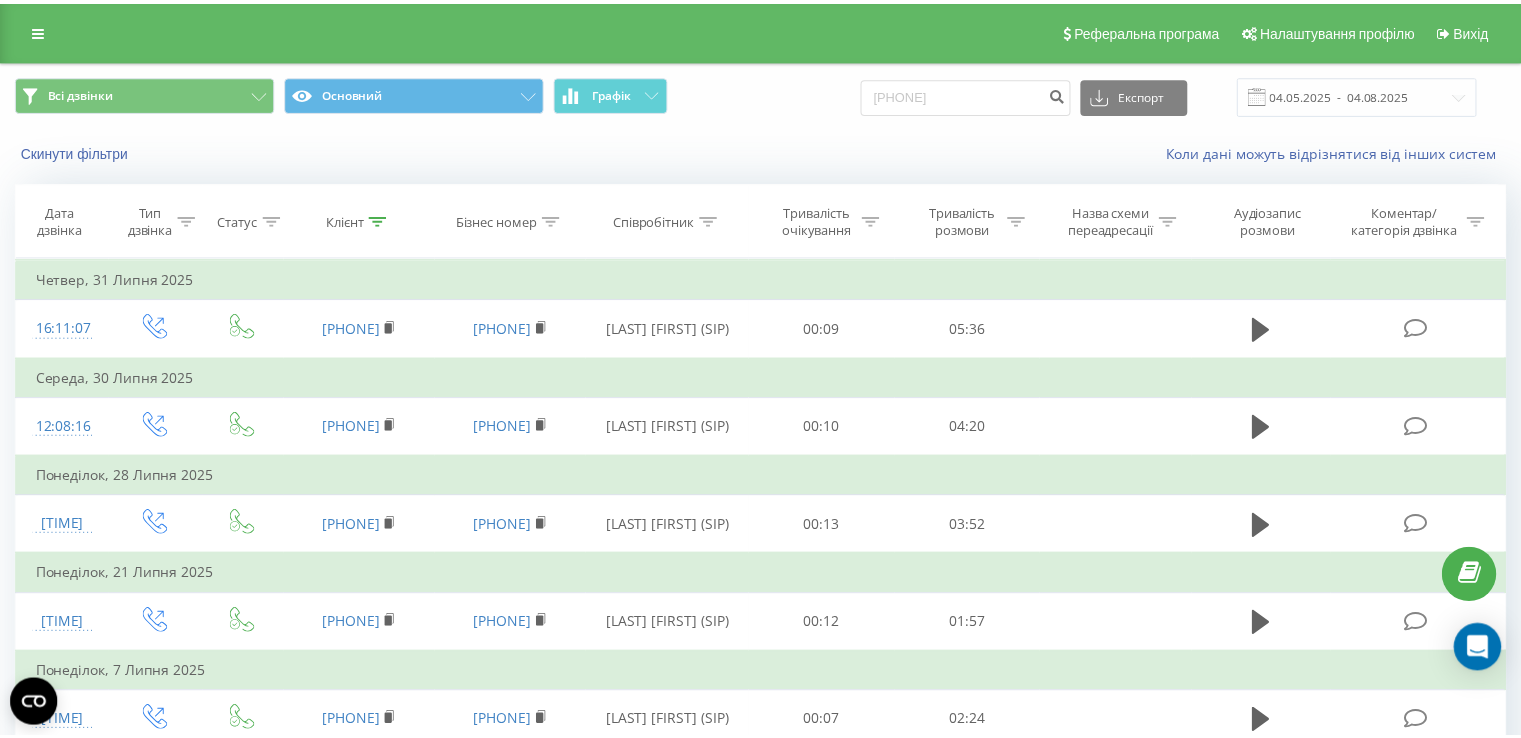 scroll, scrollTop: 0, scrollLeft: 0, axis: both 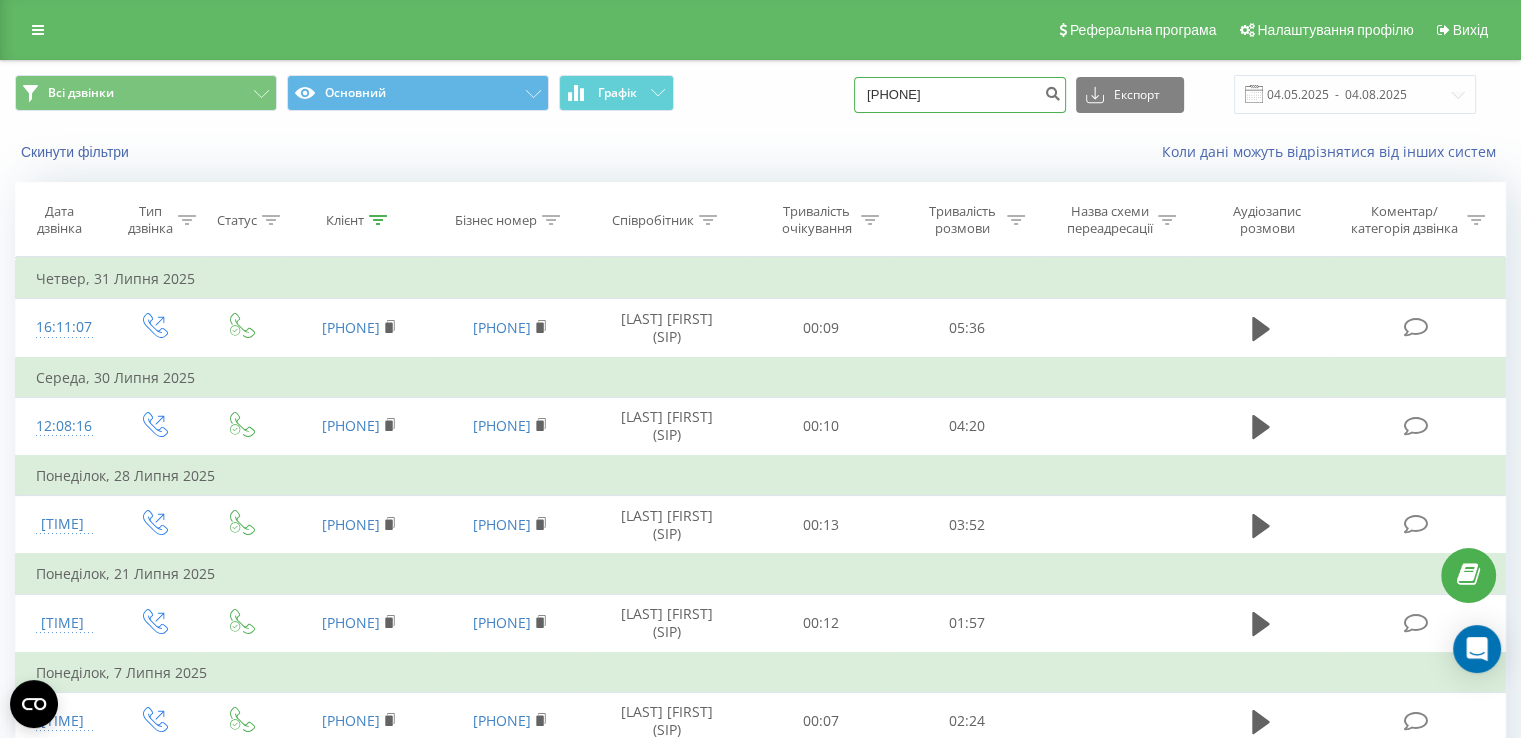 click on "[PHONE]" at bounding box center [960, 95] 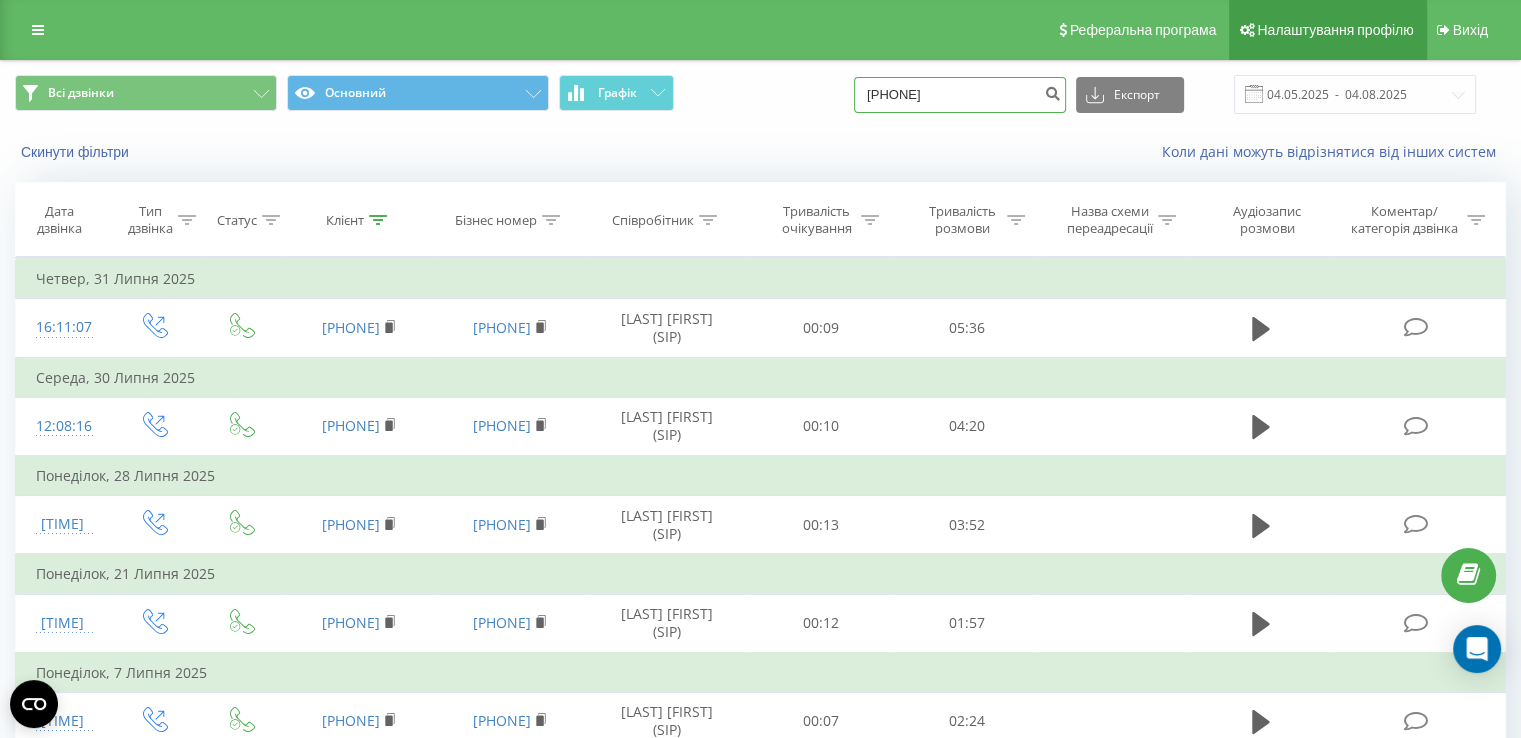 type on "0673448789" 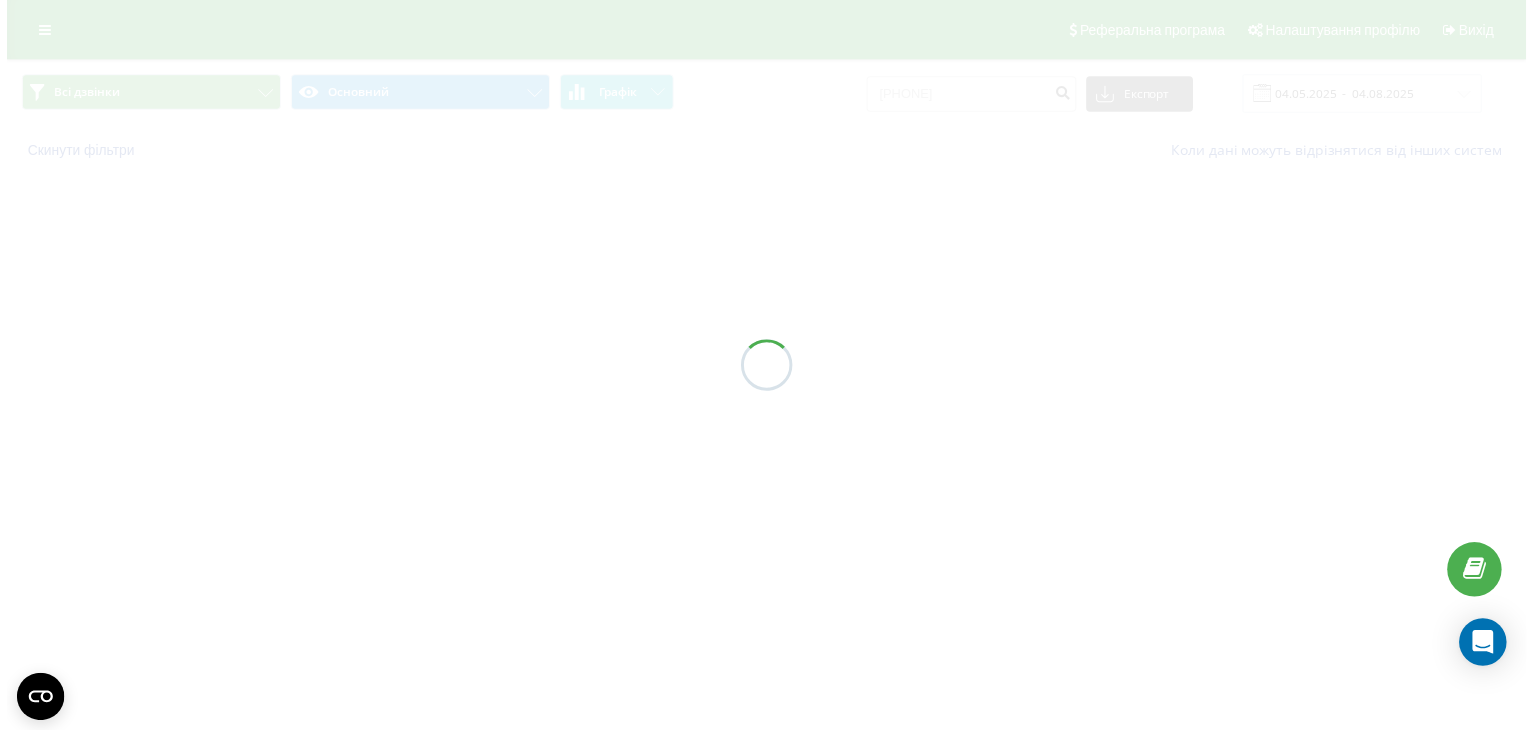 scroll, scrollTop: 0, scrollLeft: 0, axis: both 